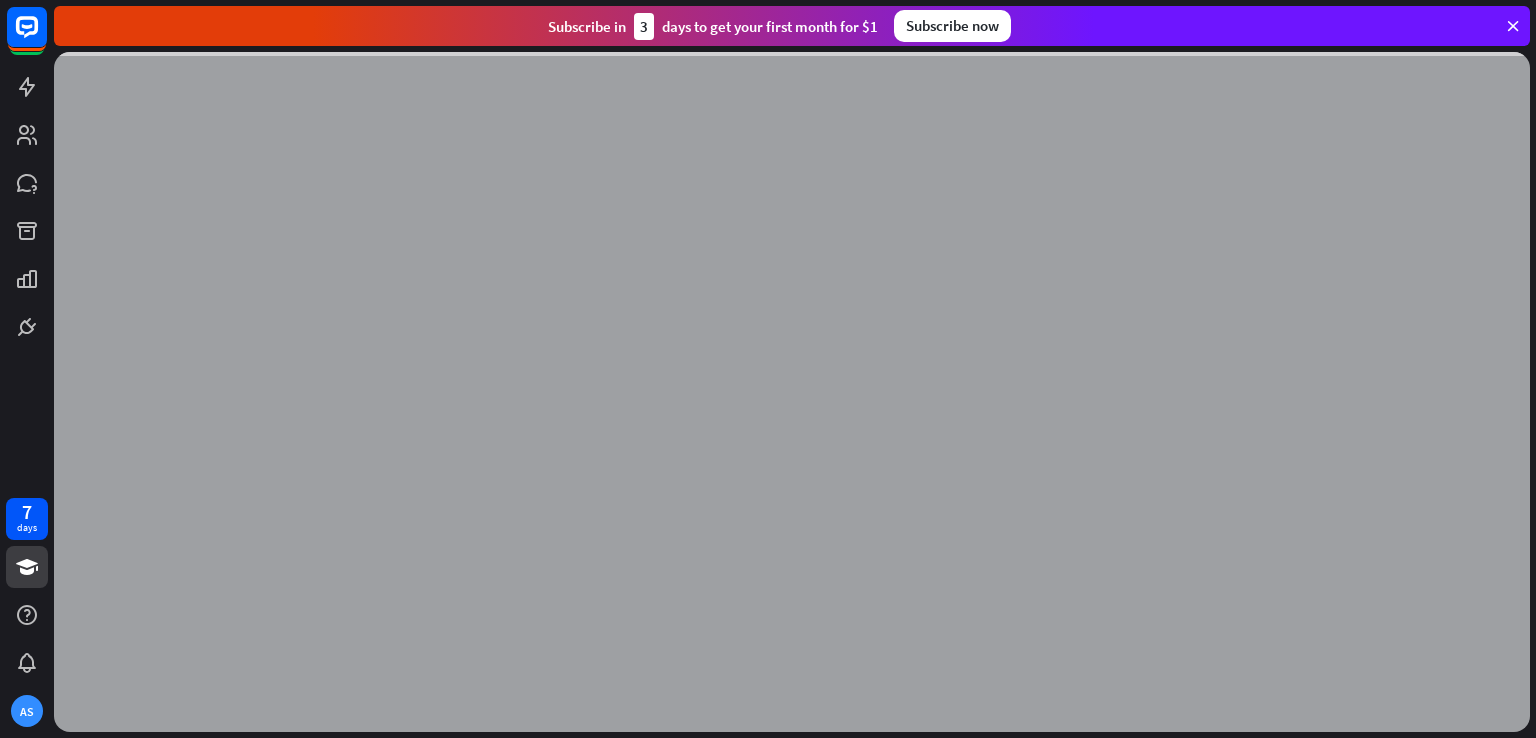 scroll, scrollTop: 0, scrollLeft: 0, axis: both 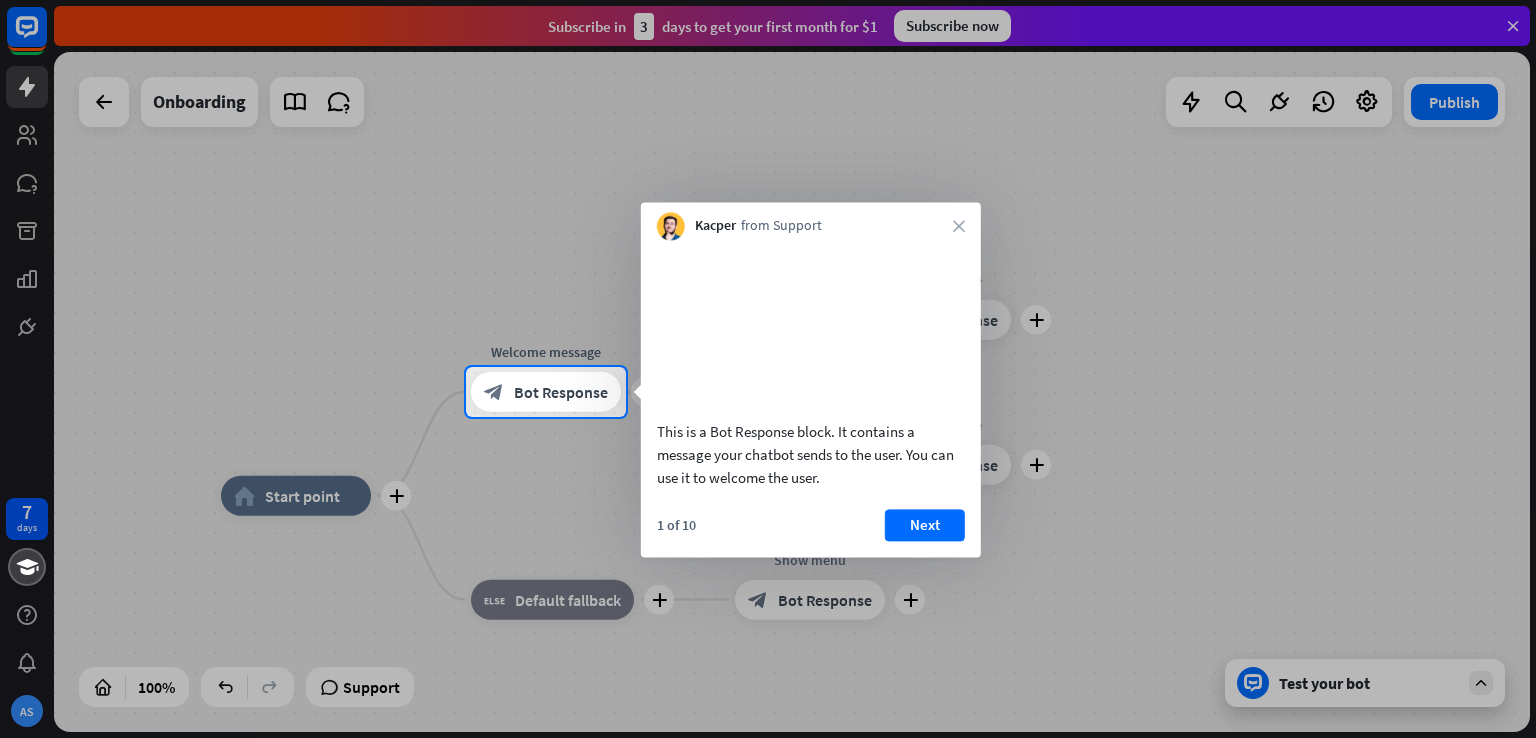 click at bounding box center [768, 183] 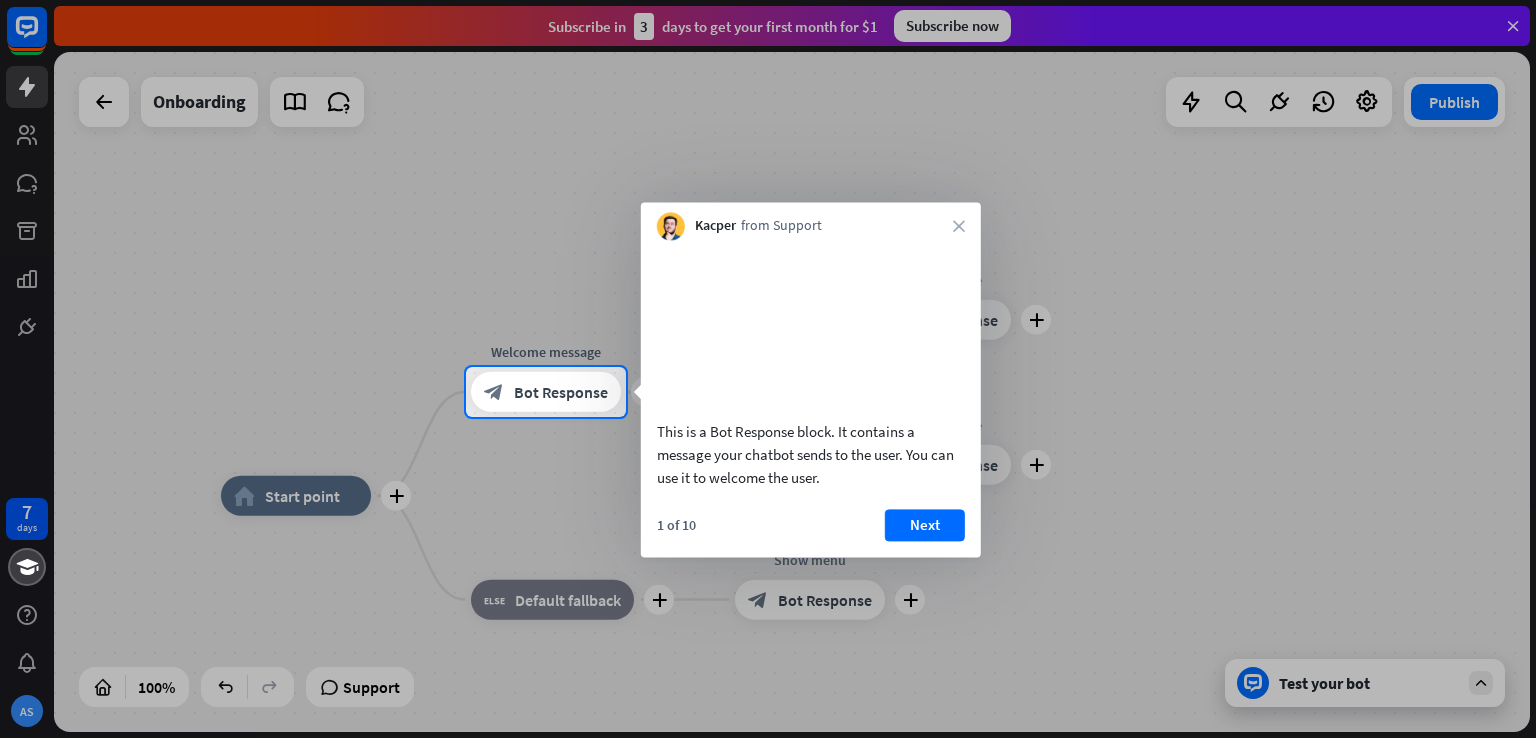 click at bounding box center (768, 183) 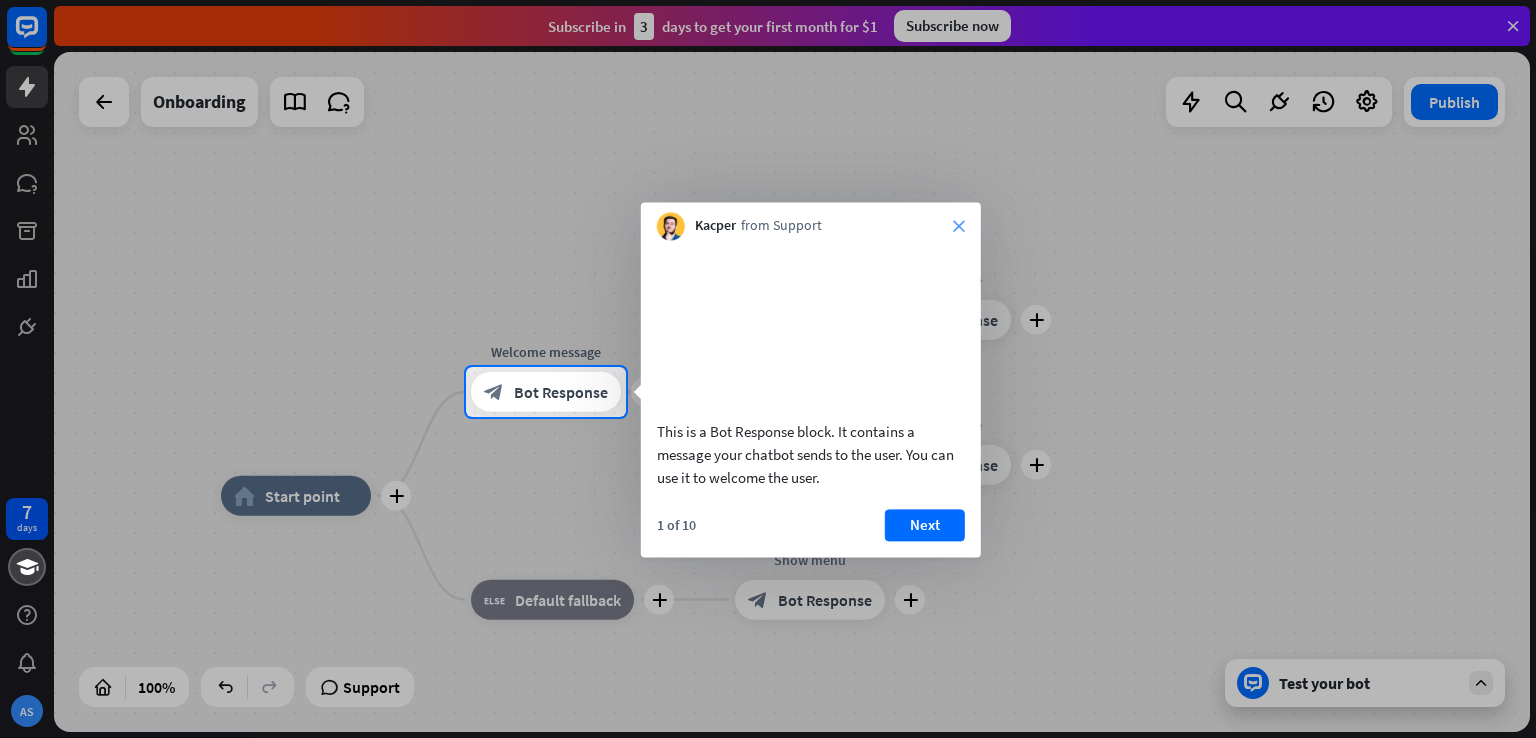 click on "close" at bounding box center (959, 226) 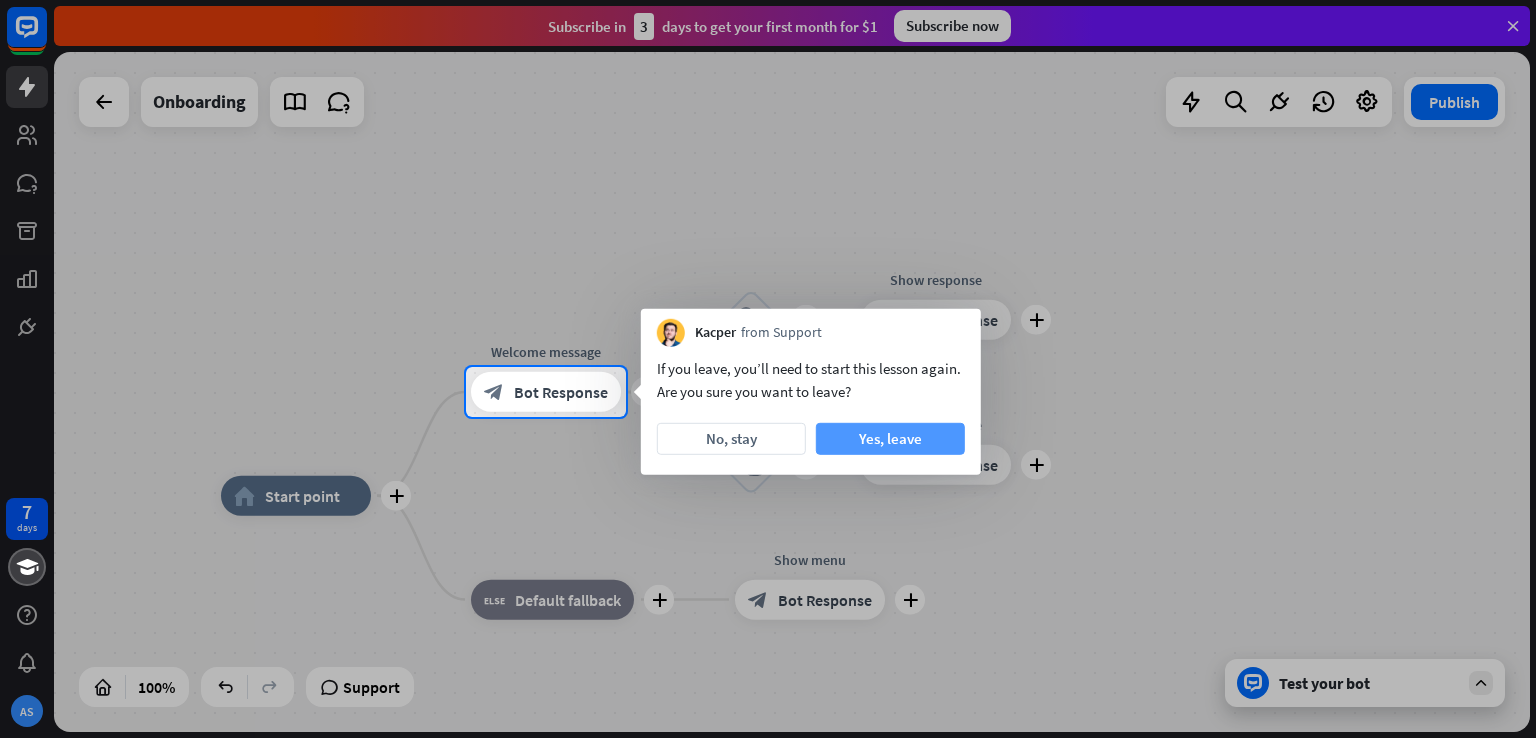 click on "Yes, leave" at bounding box center (890, 439) 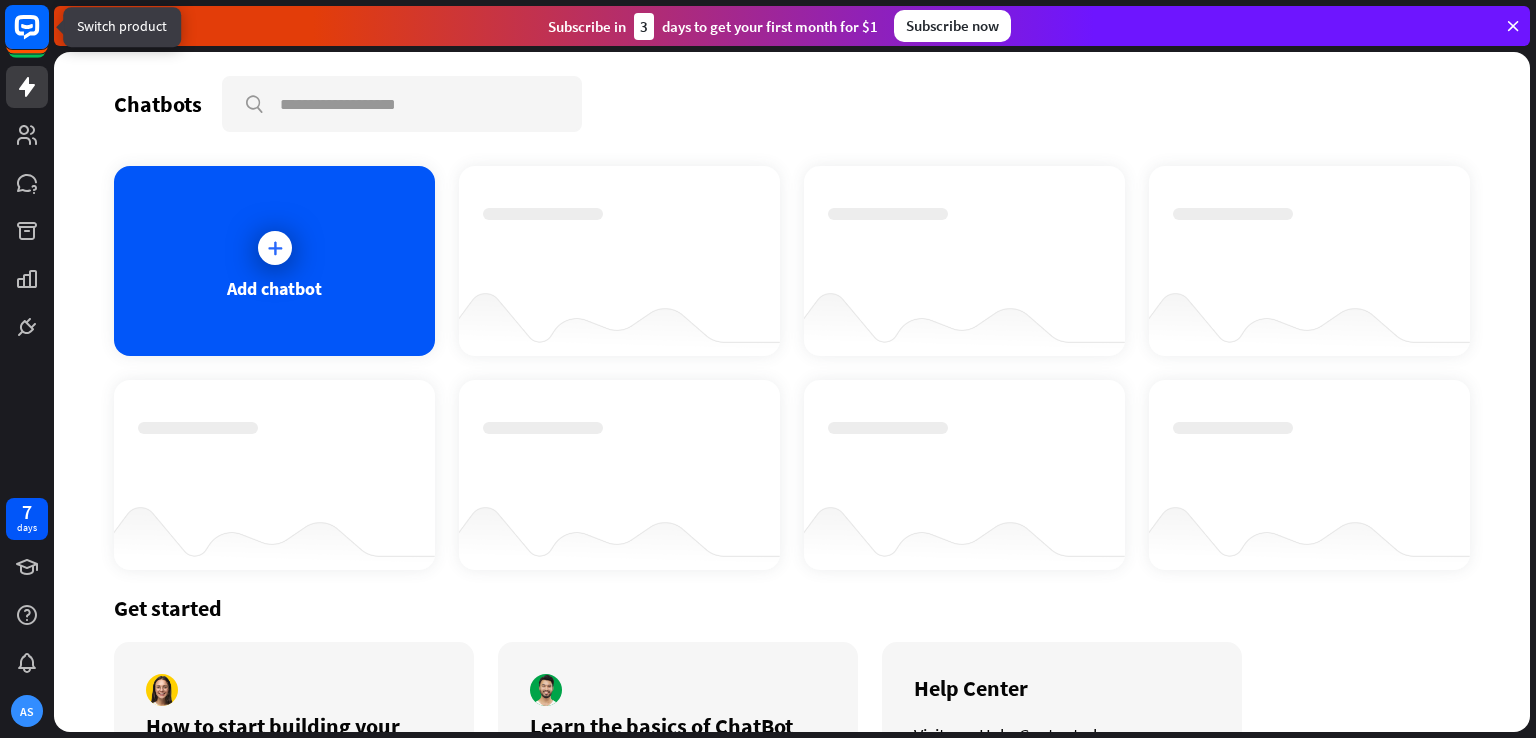 click 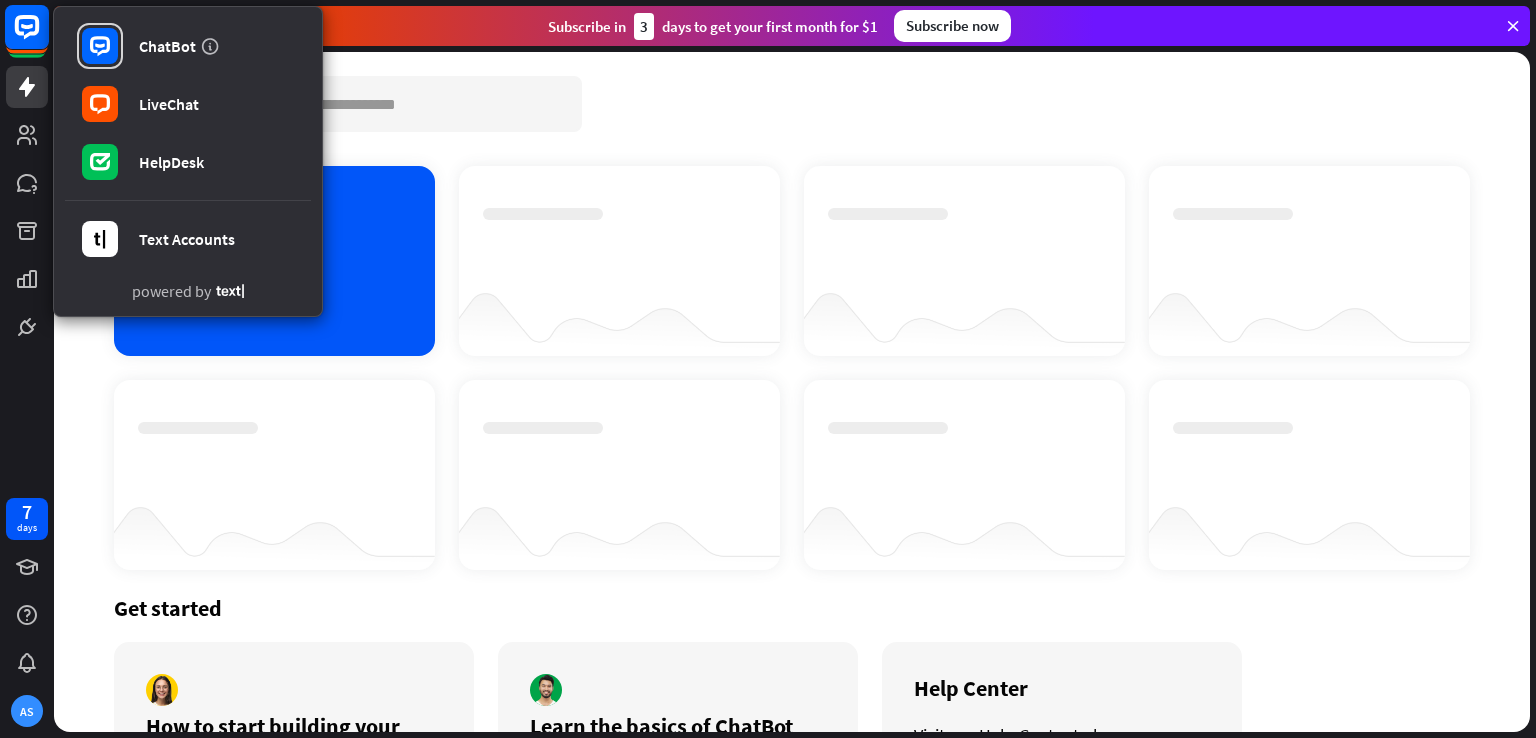 click 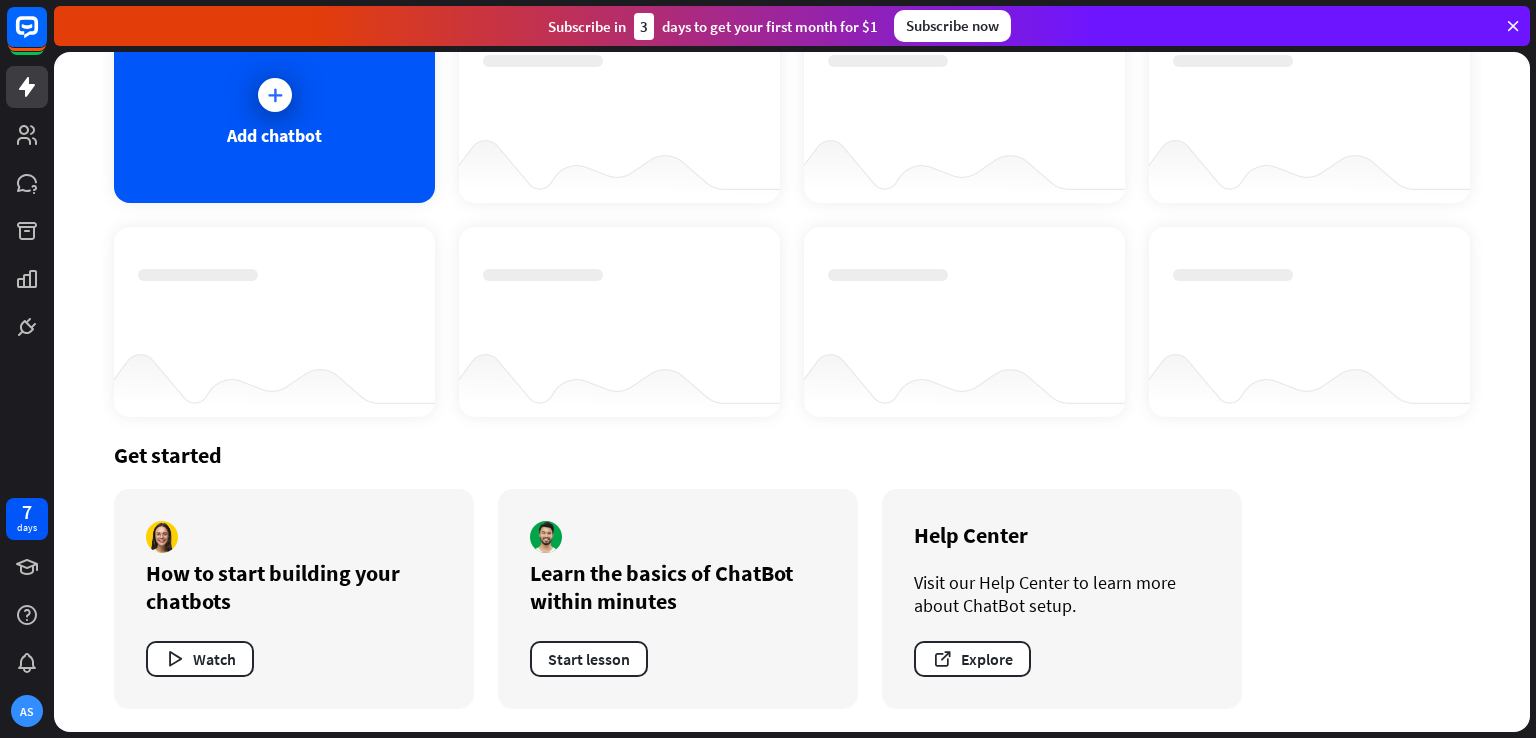 scroll, scrollTop: 0, scrollLeft: 0, axis: both 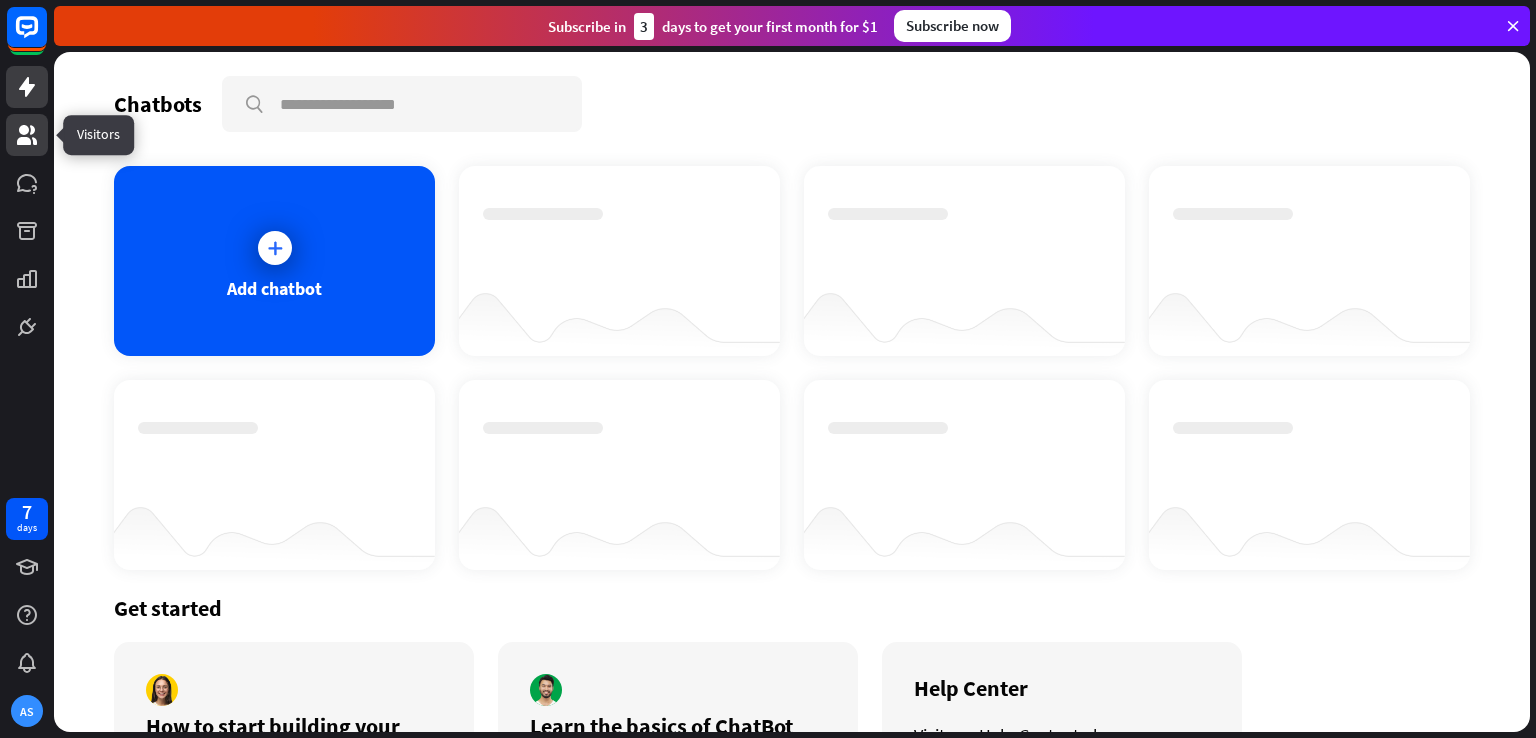 click 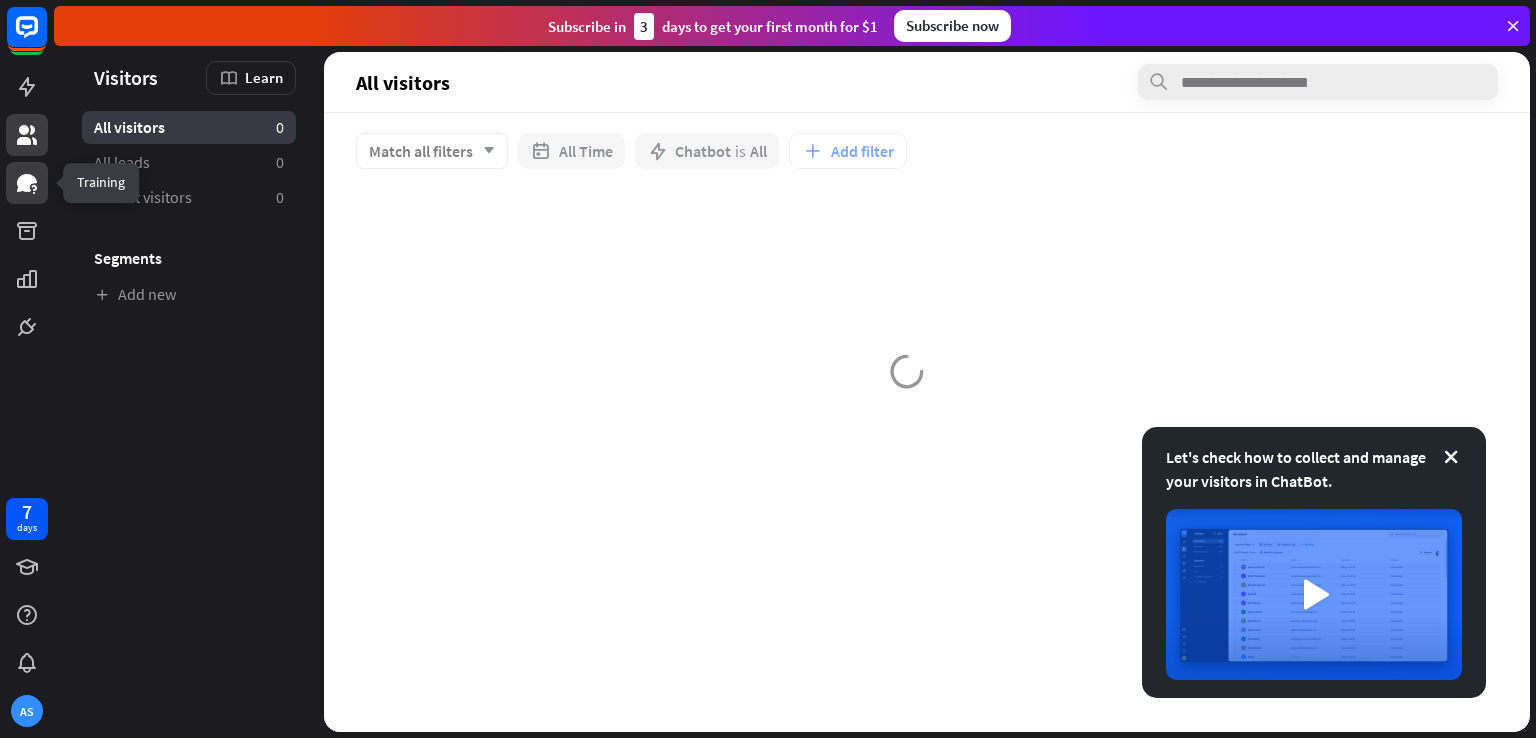 click 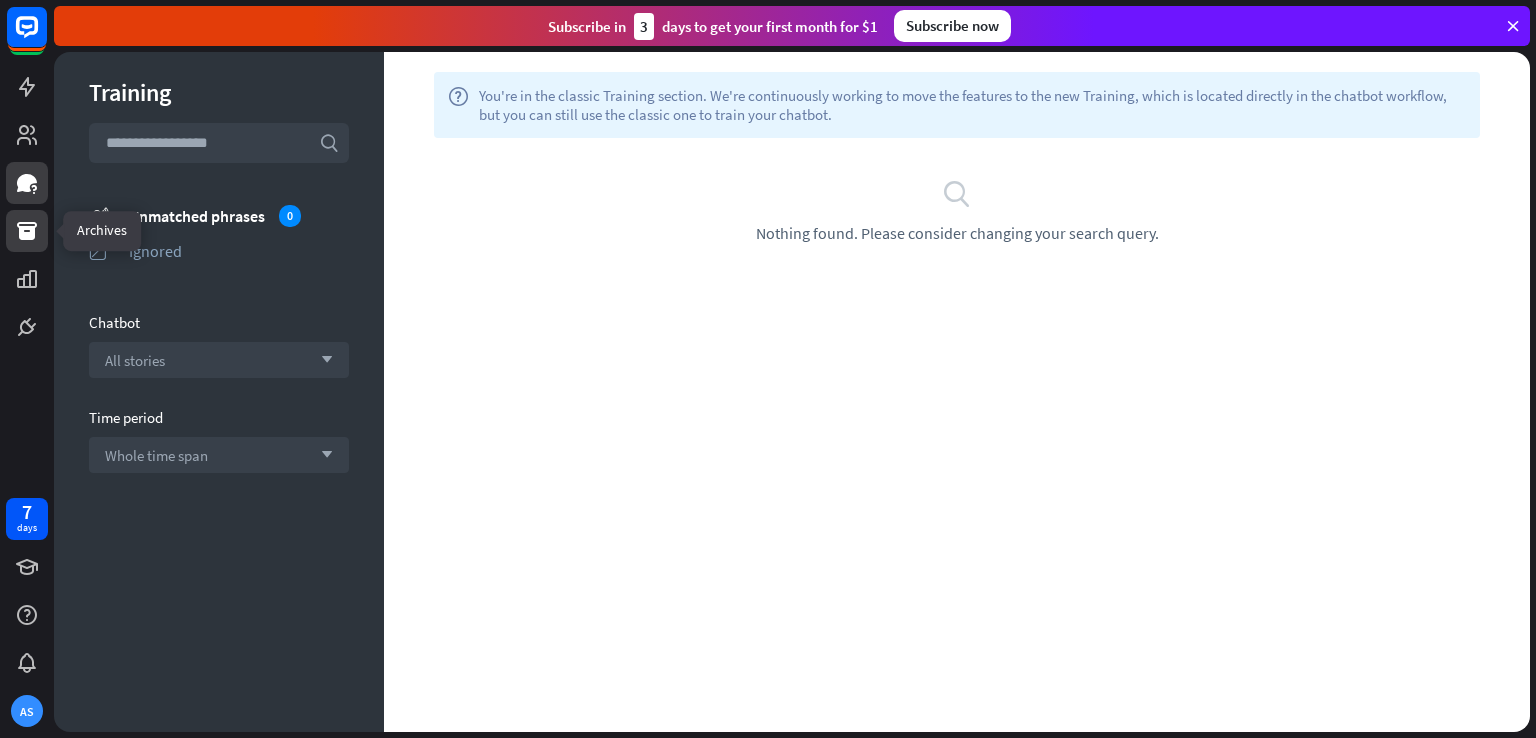 click at bounding box center (27, 231) 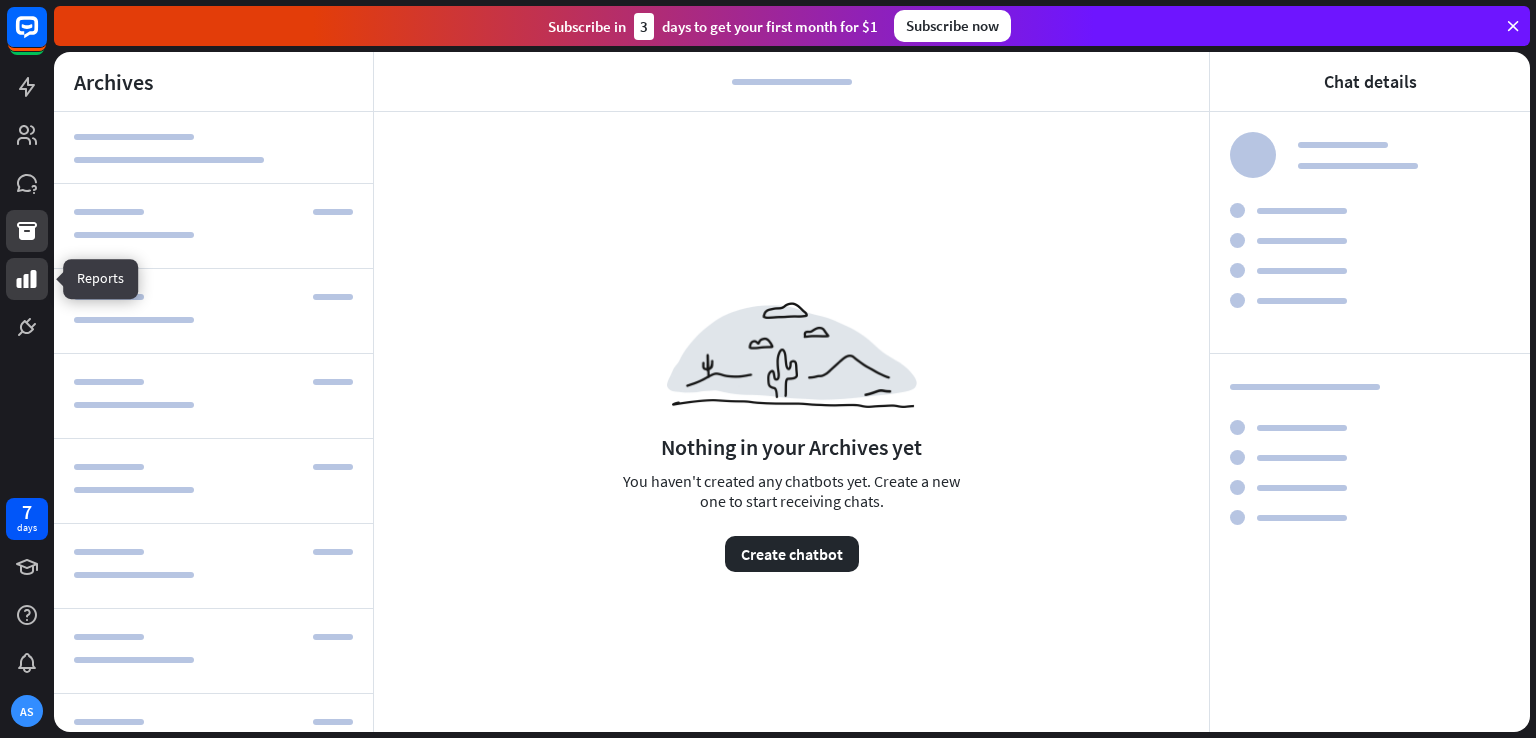 click 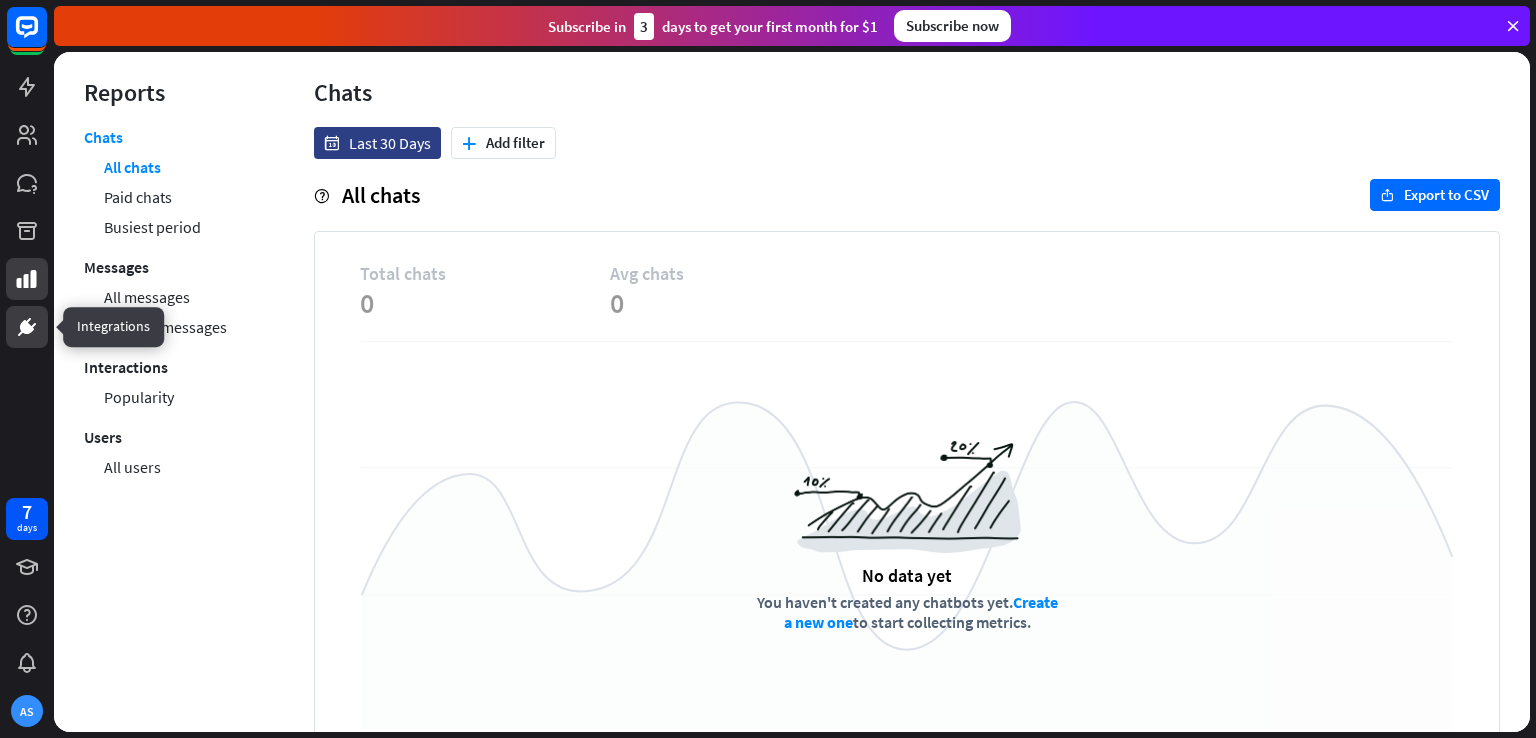 click 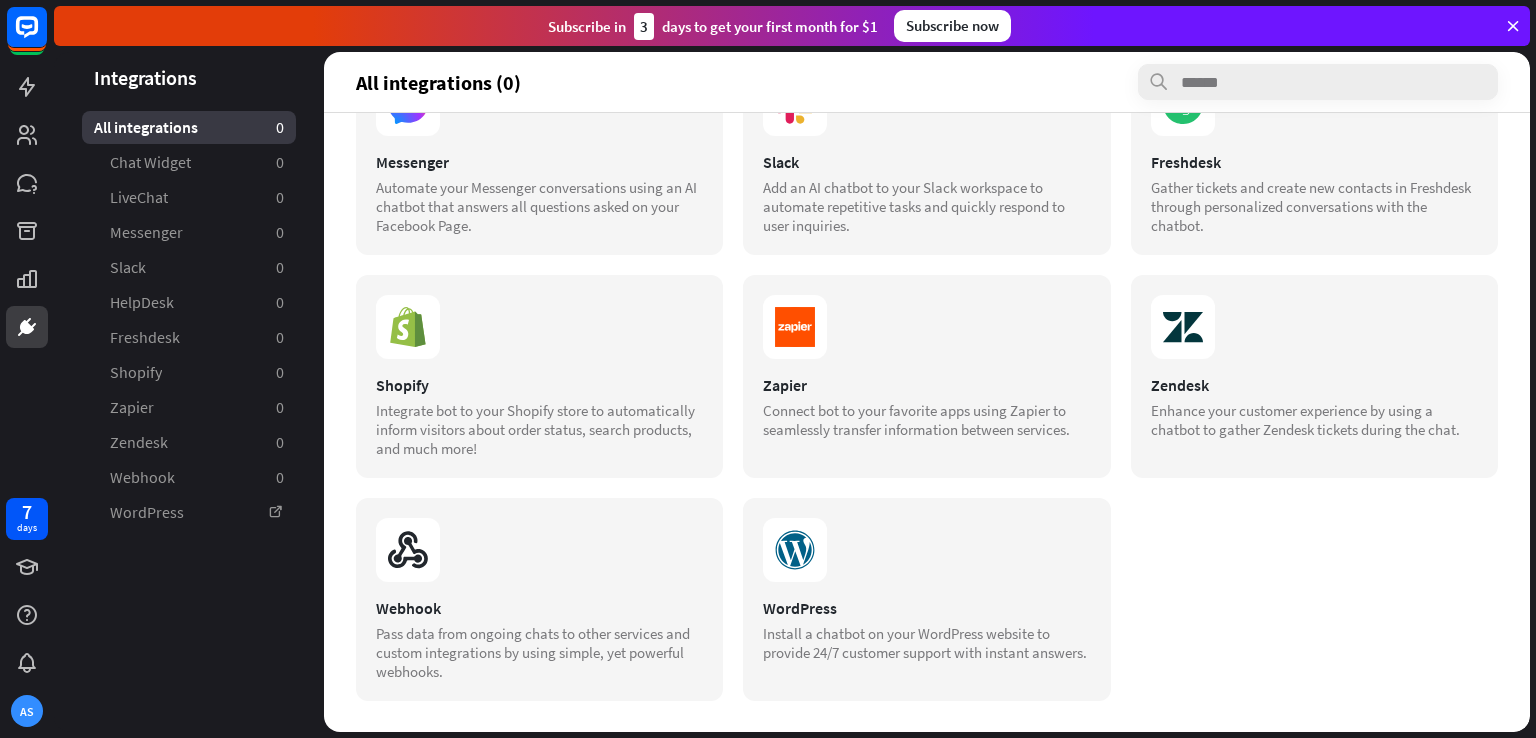 scroll, scrollTop: 0, scrollLeft: 0, axis: both 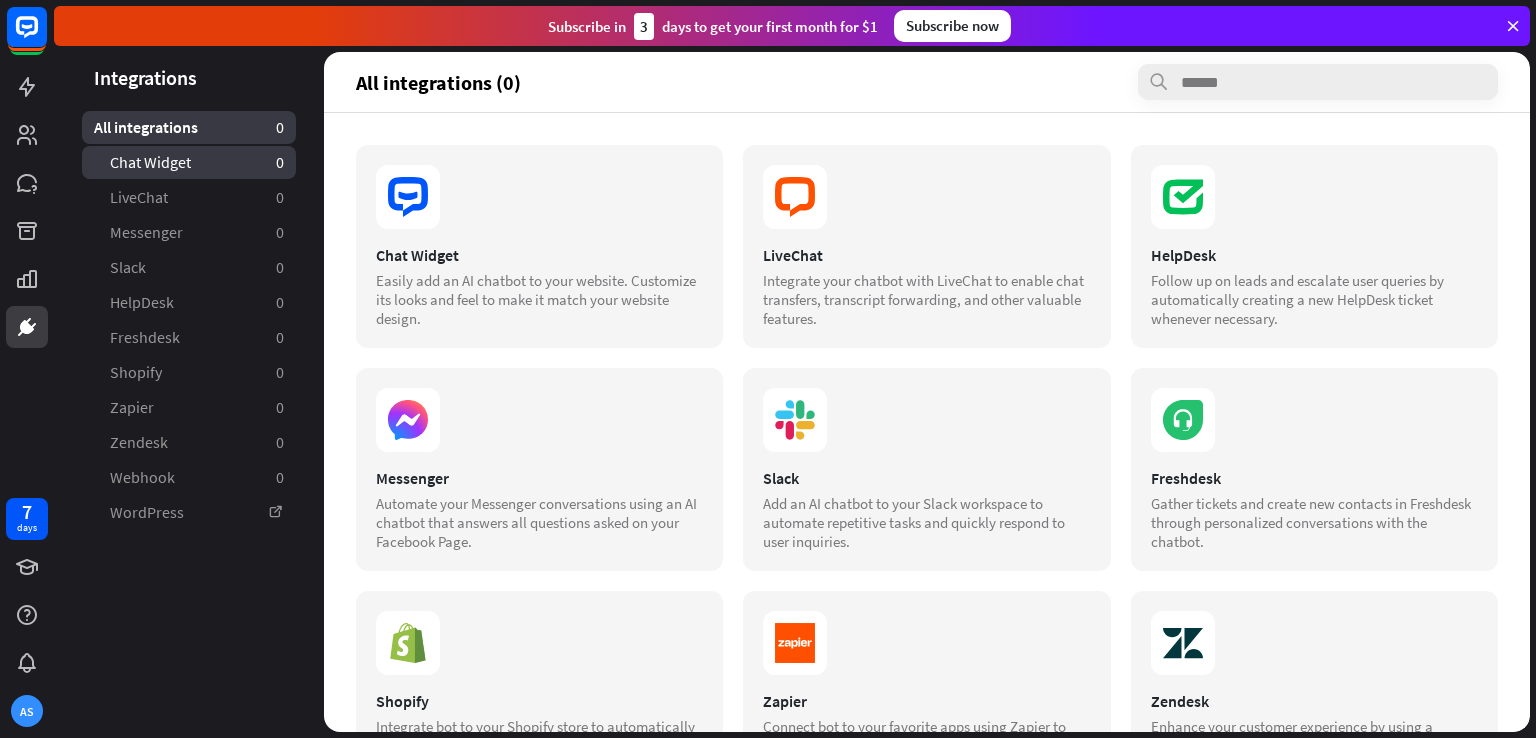 click on "Chat Widget" at bounding box center [150, 162] 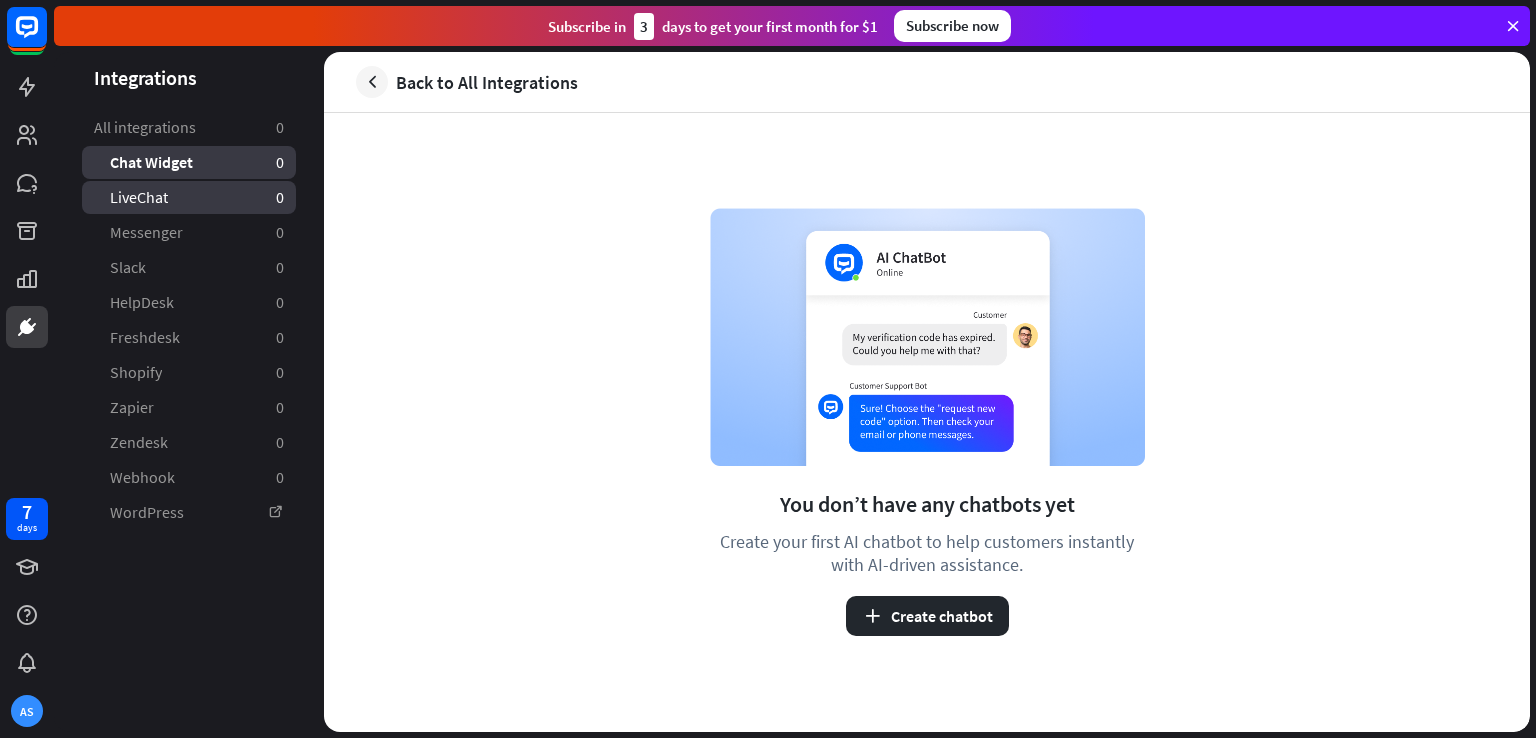 click on "LiveChat" at bounding box center [139, 197] 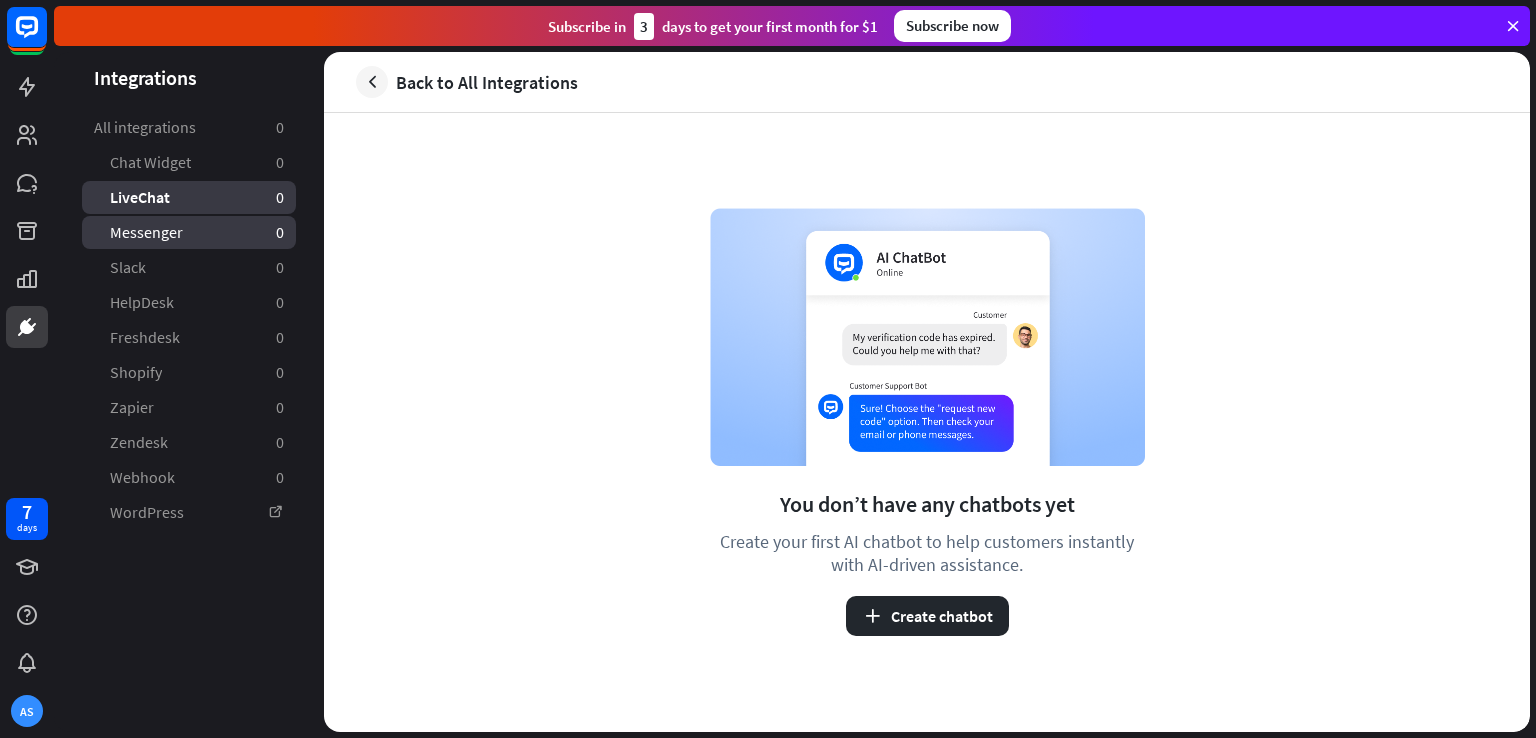 click on "Messenger" at bounding box center (146, 232) 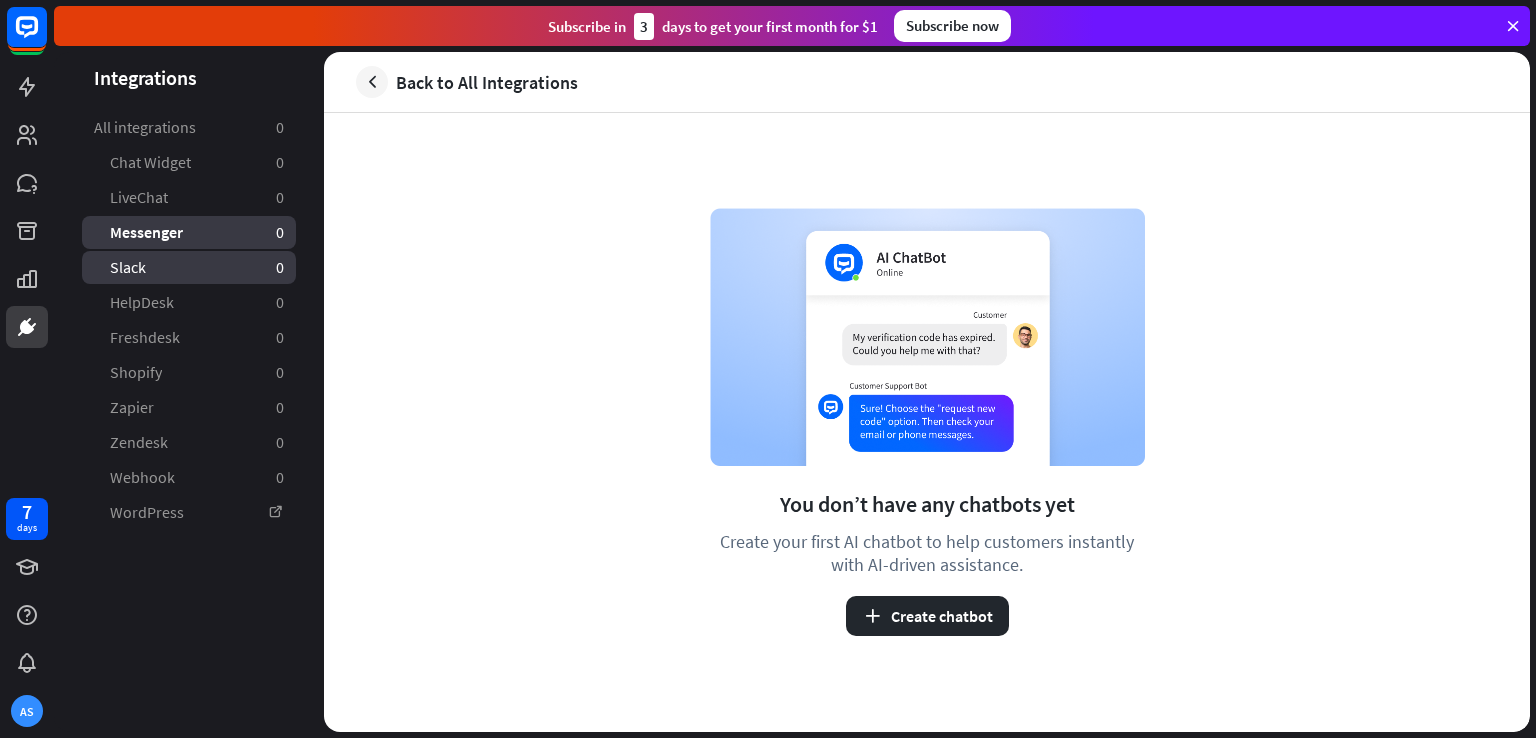 click on "Slack" at bounding box center [128, 267] 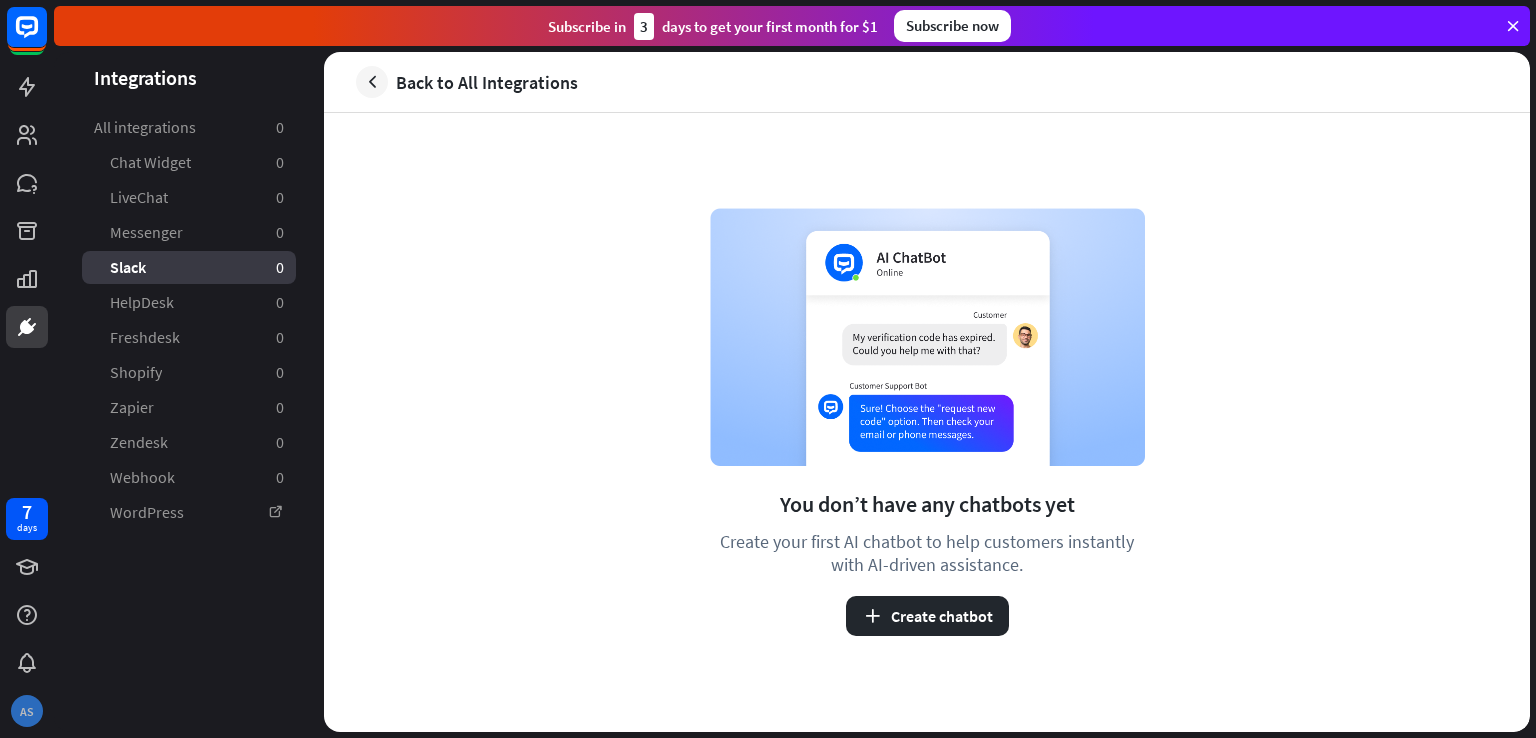 click on "AS" at bounding box center (27, 711) 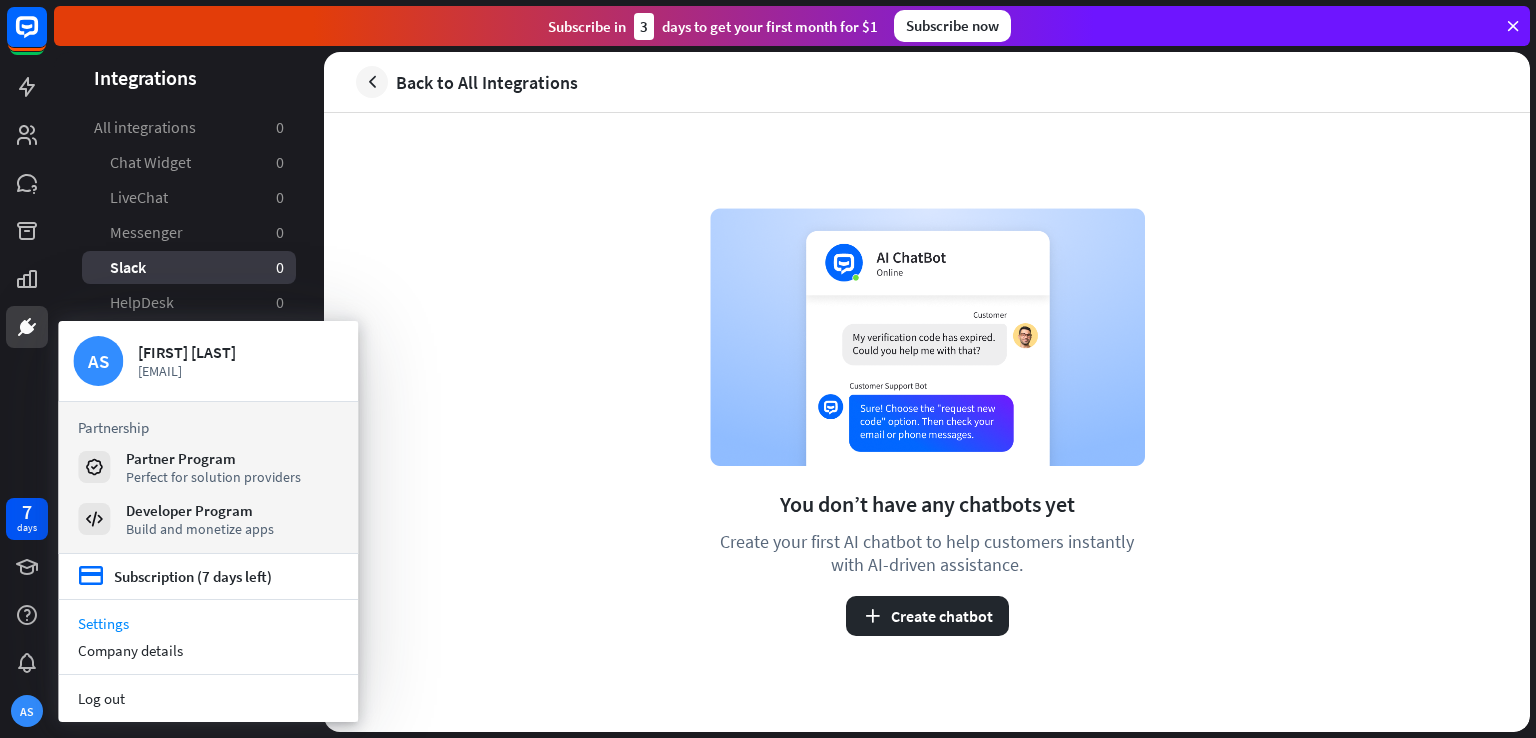 click on "Settings" at bounding box center (208, 623) 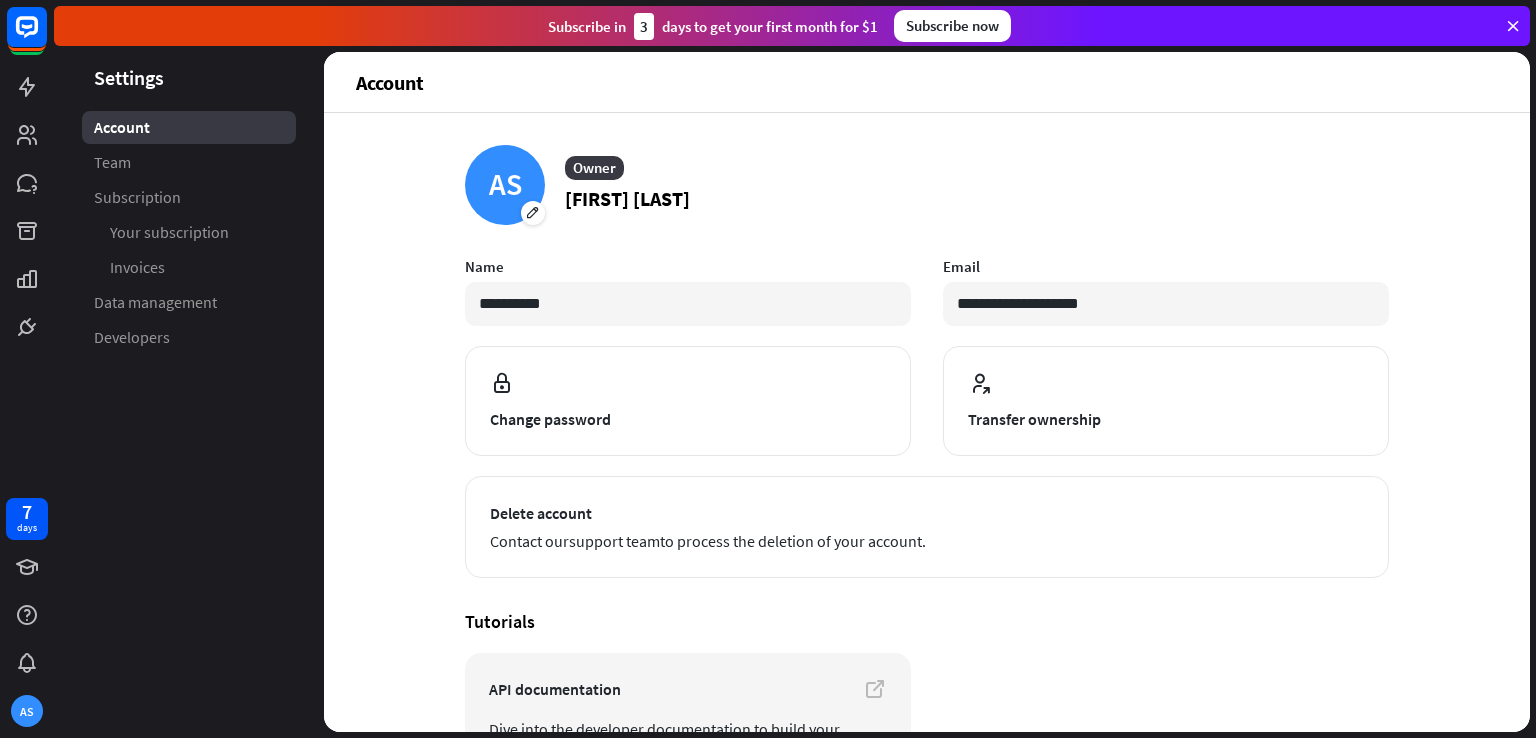 scroll, scrollTop: 148, scrollLeft: 0, axis: vertical 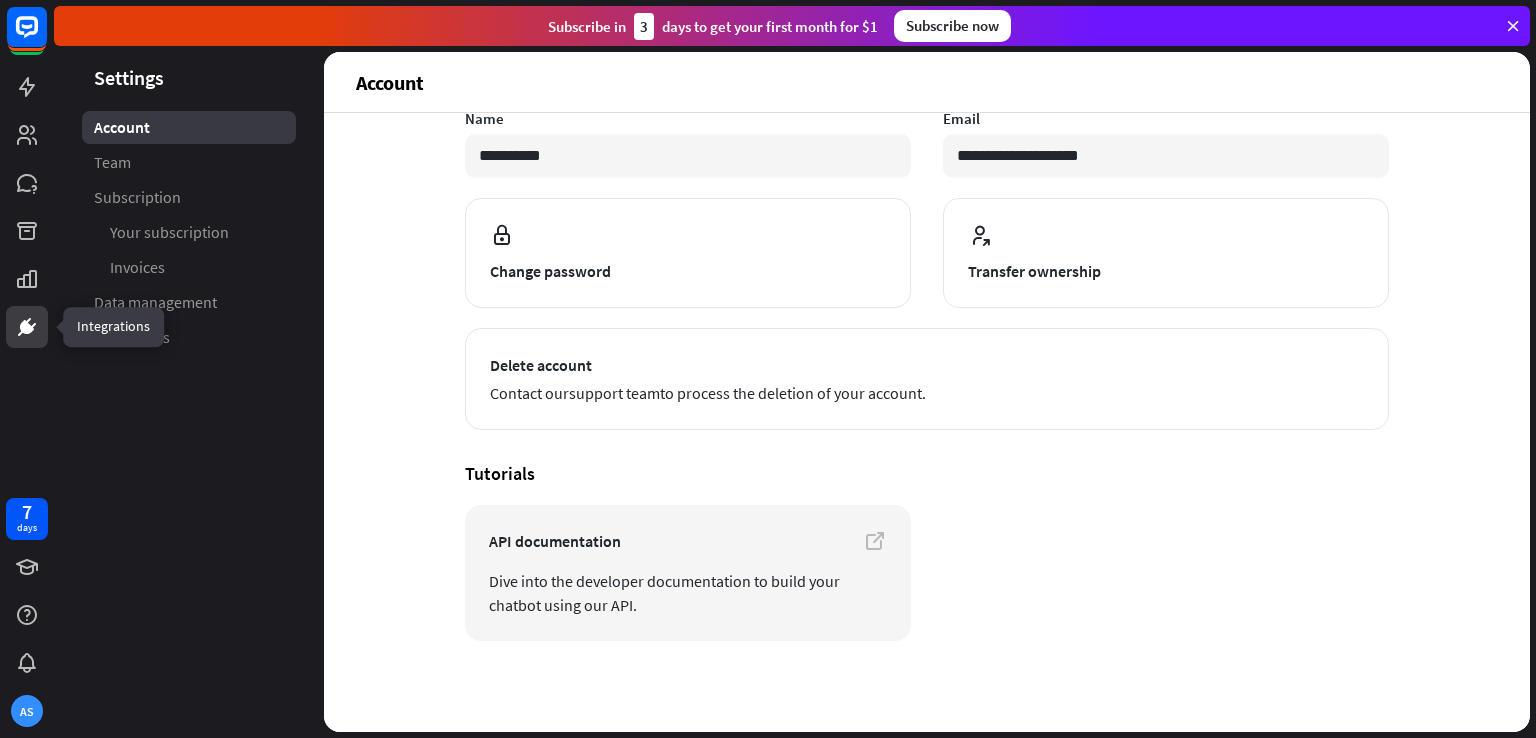 click 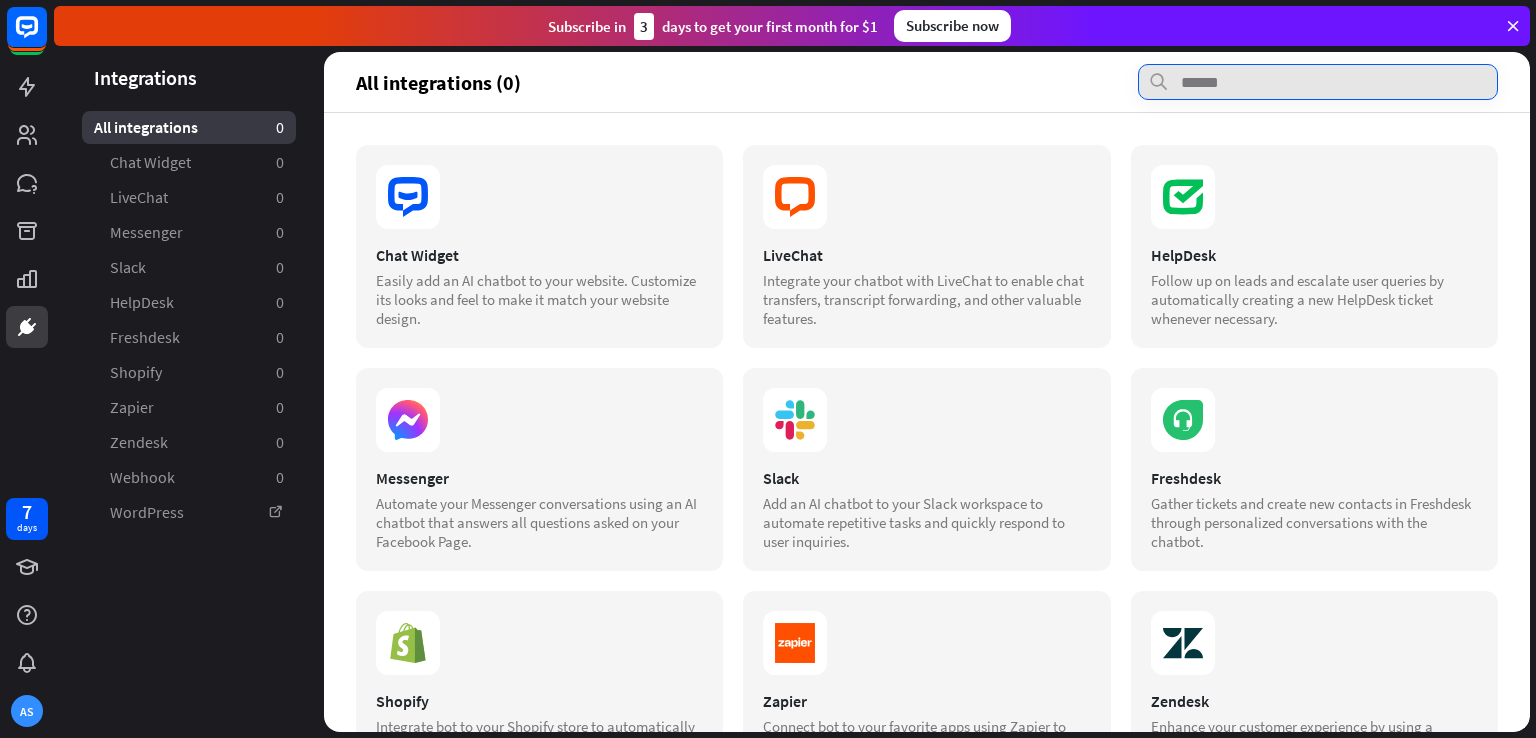 click at bounding box center (1318, 82) 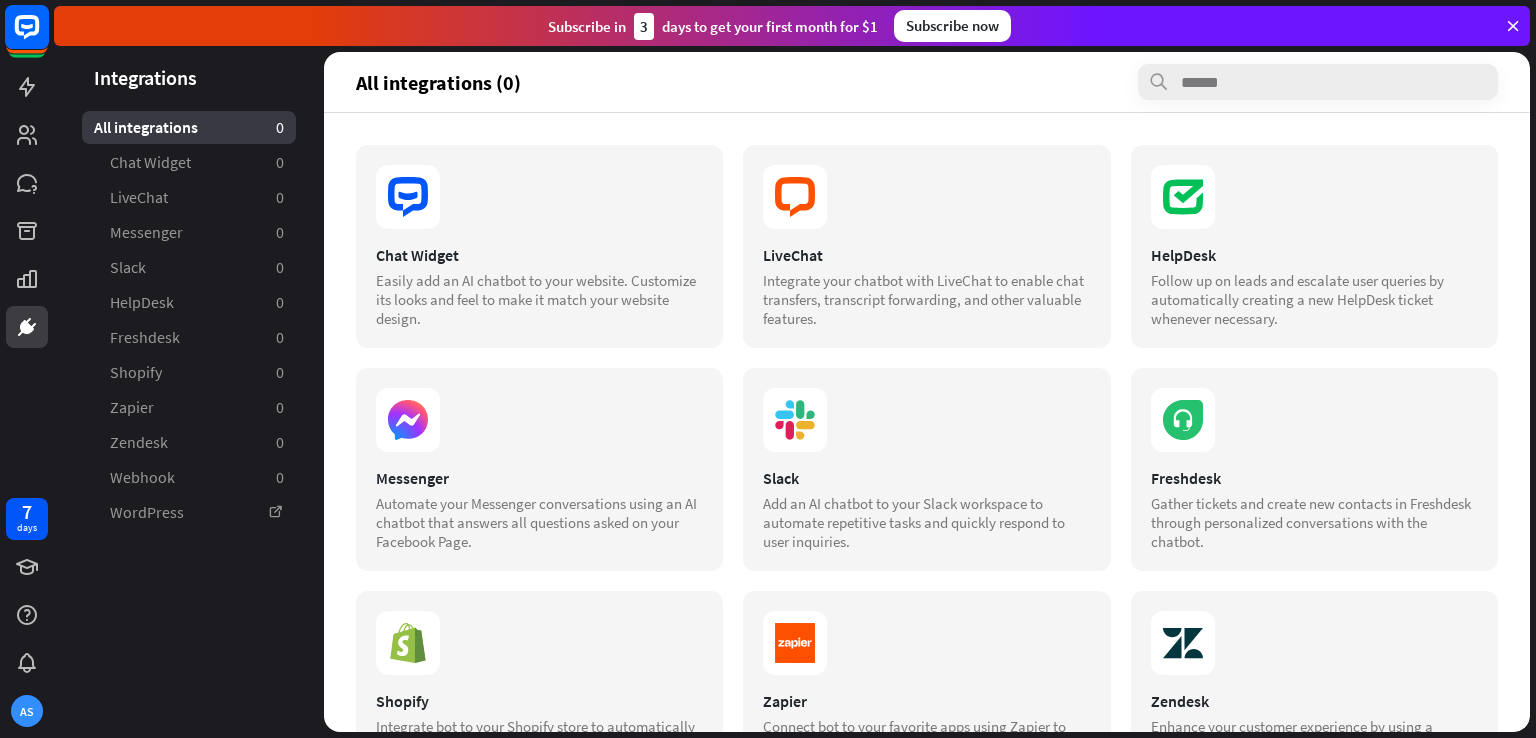 click 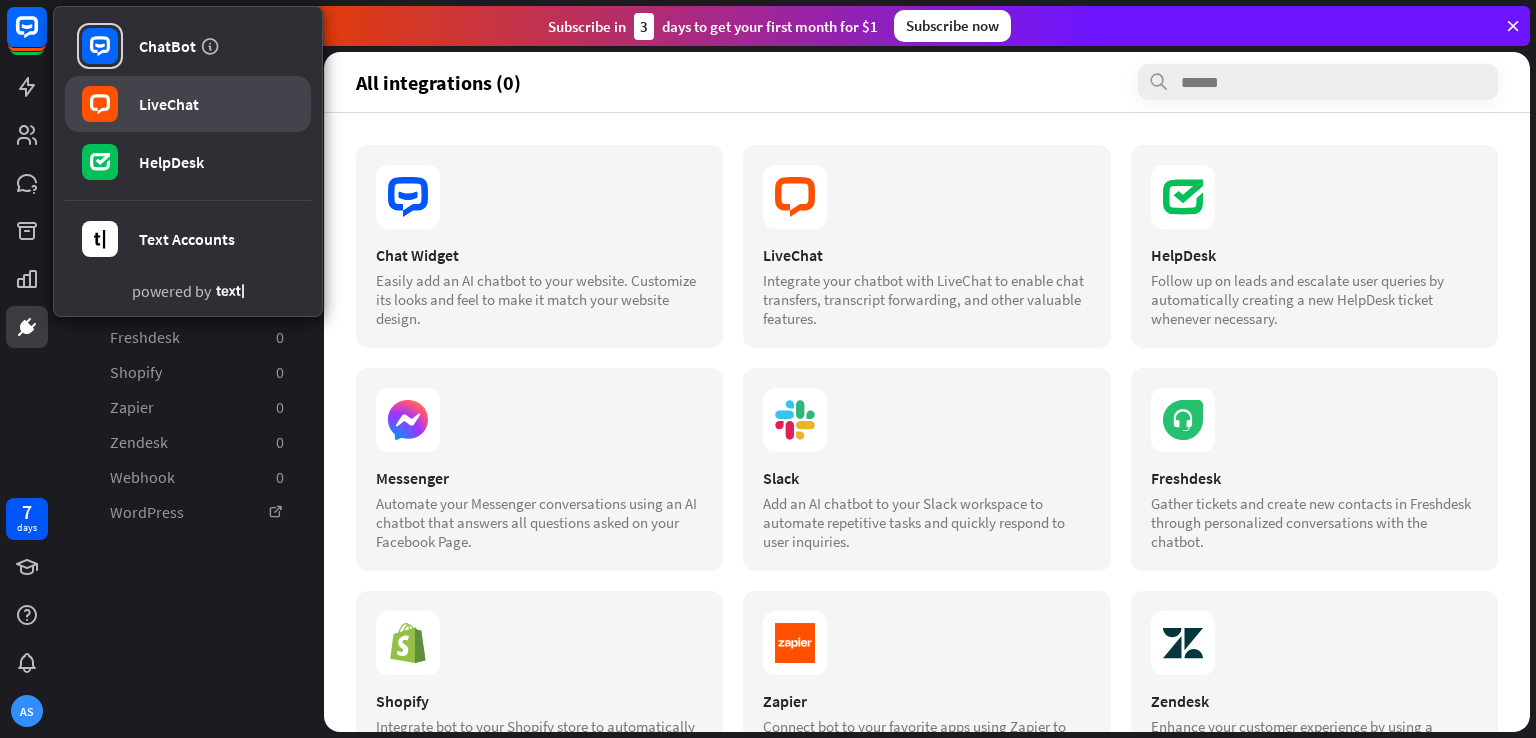 click on "LiveChat" at bounding box center [169, 104] 